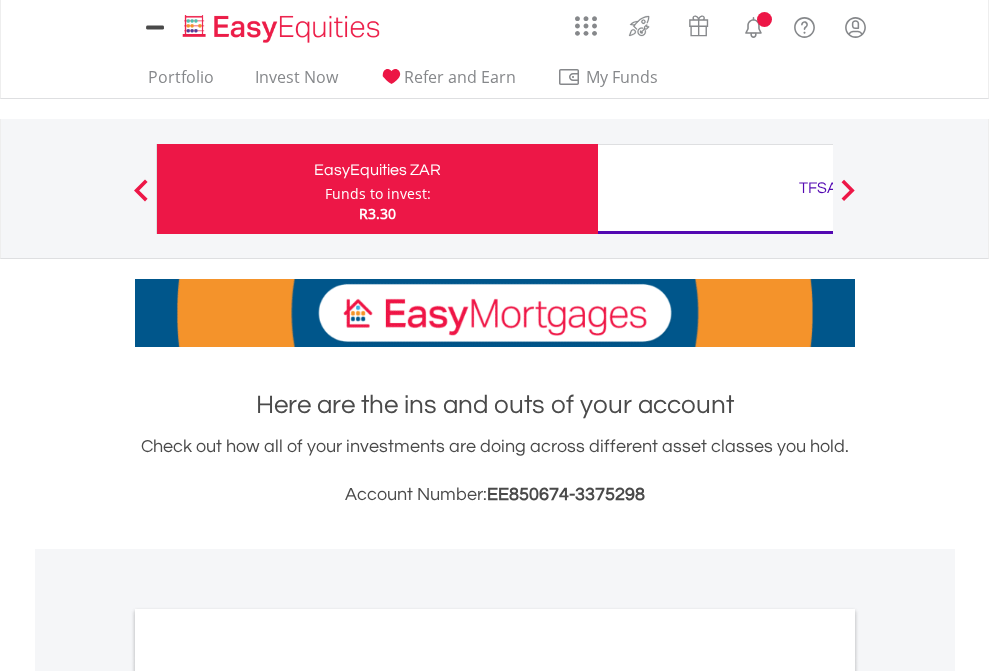 scroll, scrollTop: 0, scrollLeft: 0, axis: both 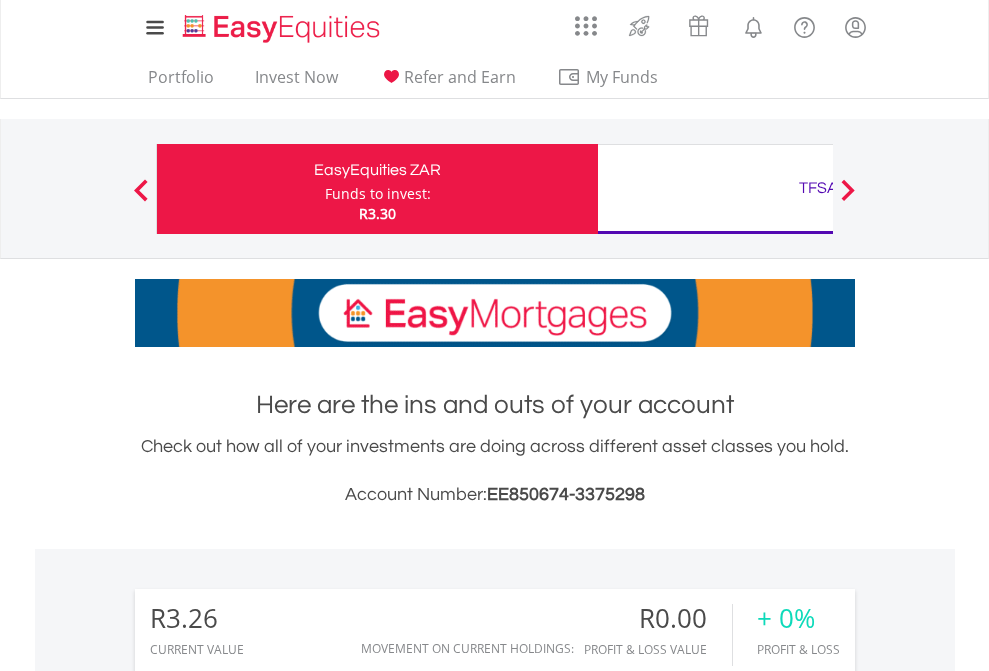 click on "Funds to invest:" at bounding box center (378, 194) 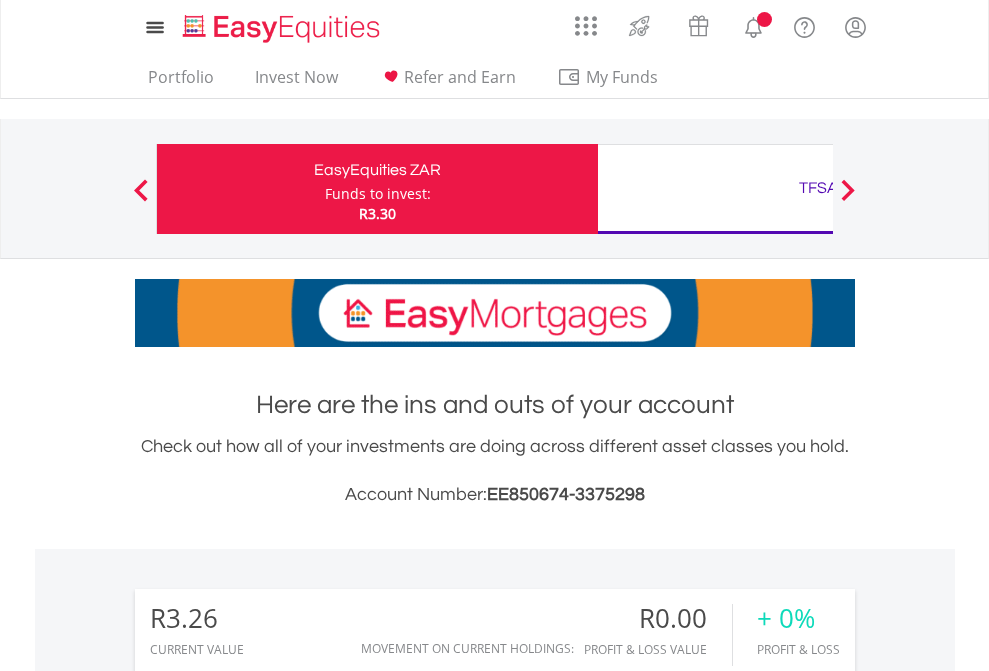 scroll, scrollTop: 0, scrollLeft: 0, axis: both 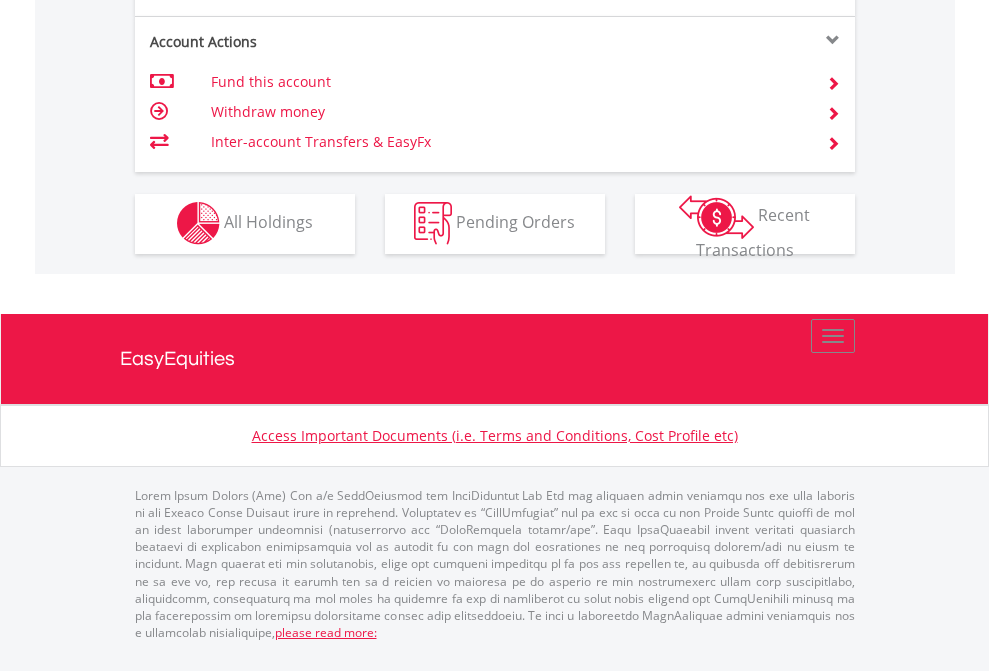 click on "Investment types" at bounding box center [706, -353] 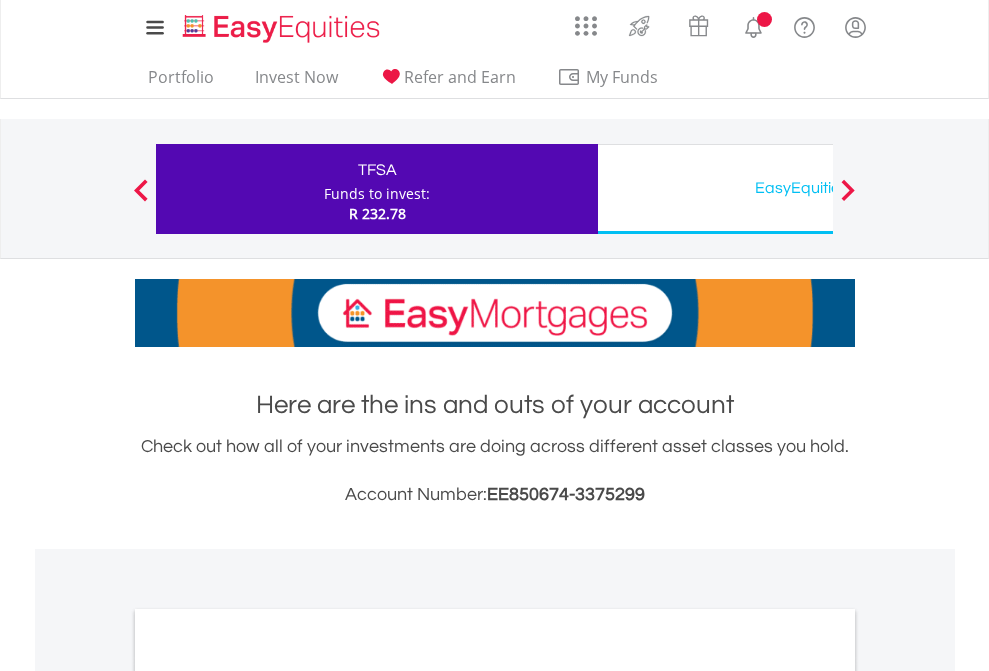 scroll, scrollTop: 0, scrollLeft: 0, axis: both 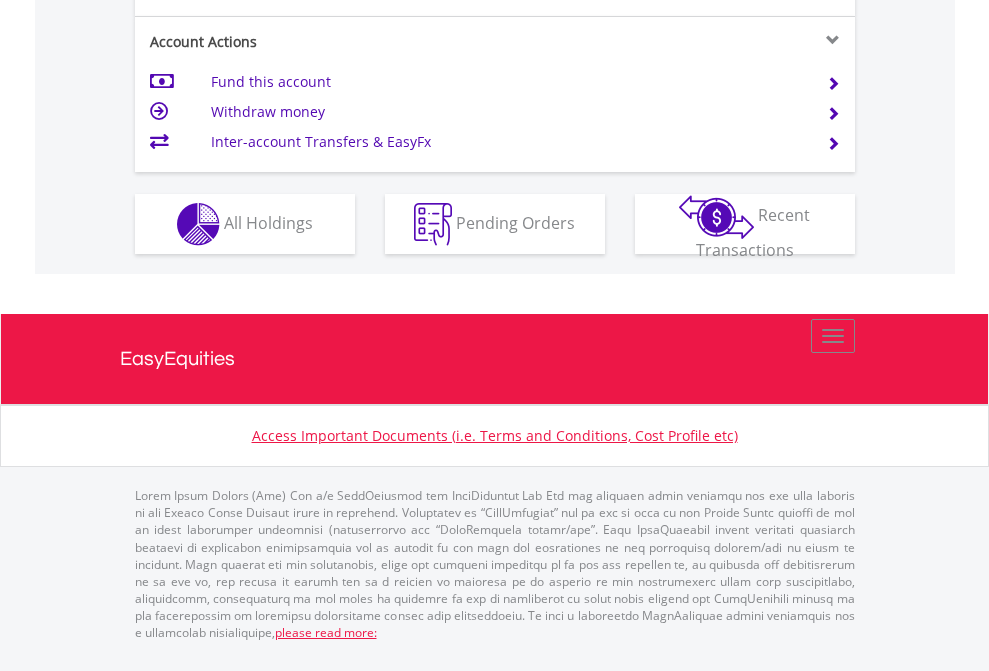 click on "Investment types" at bounding box center [706, -337] 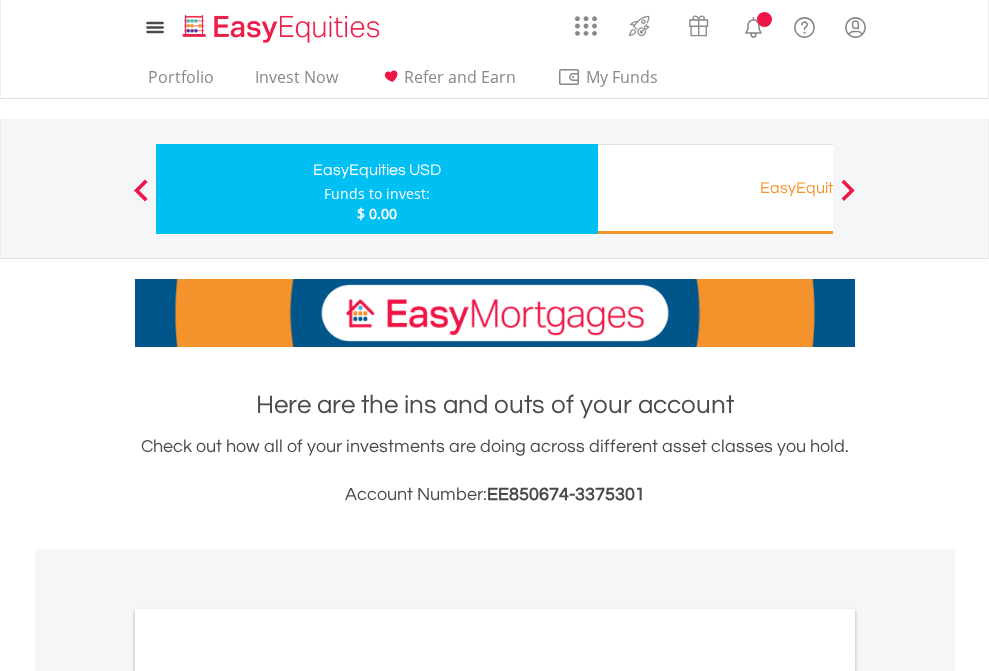 scroll, scrollTop: 0, scrollLeft: 0, axis: both 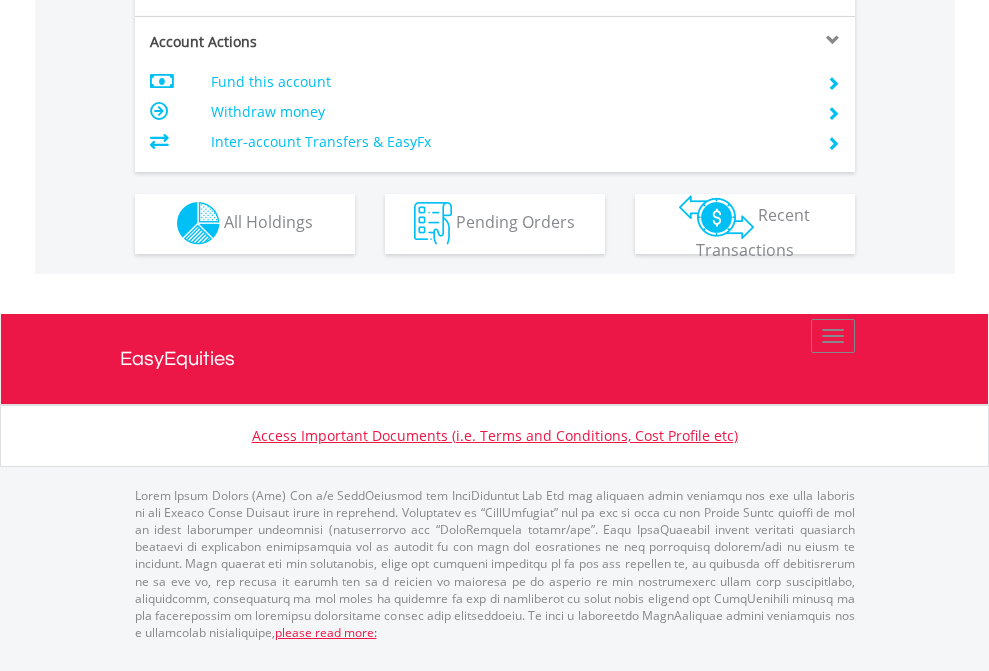 click on "Investment types" at bounding box center [706, -353] 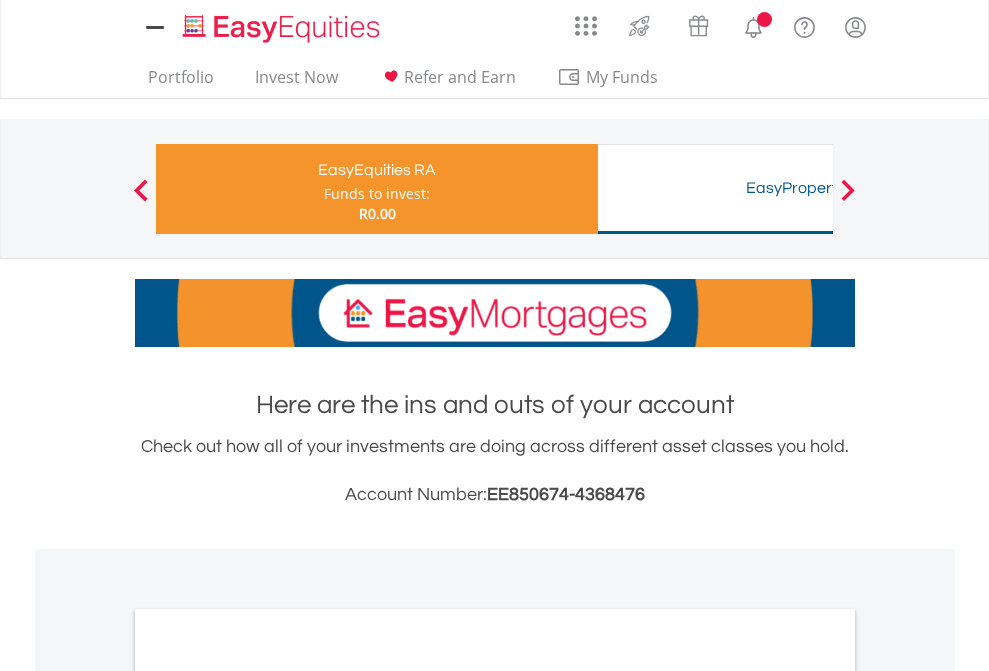 scroll, scrollTop: 0, scrollLeft: 0, axis: both 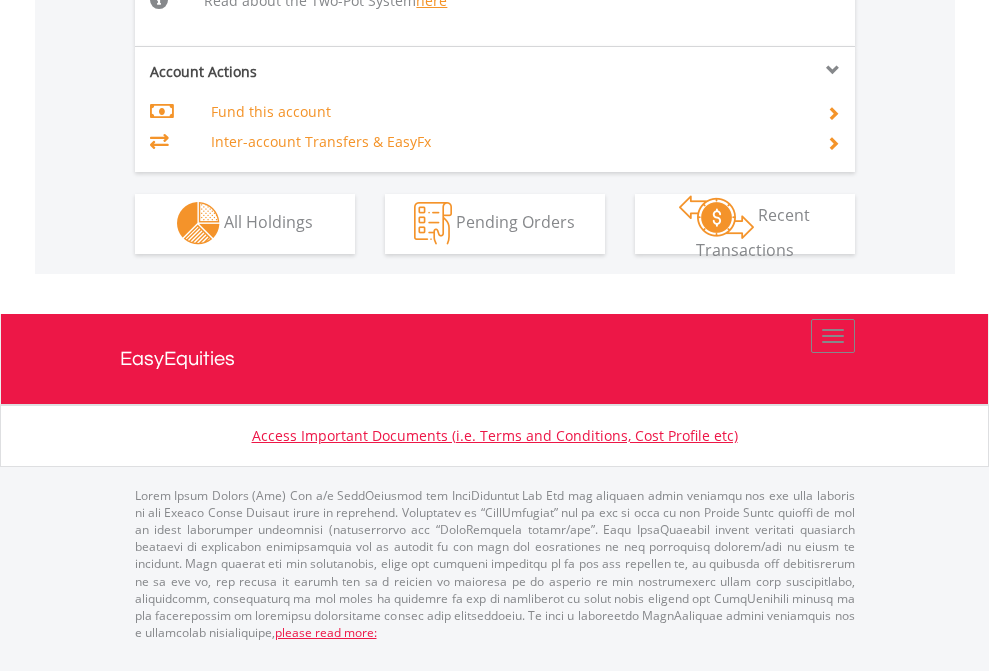 click on "Investment types" at bounding box center [706, -534] 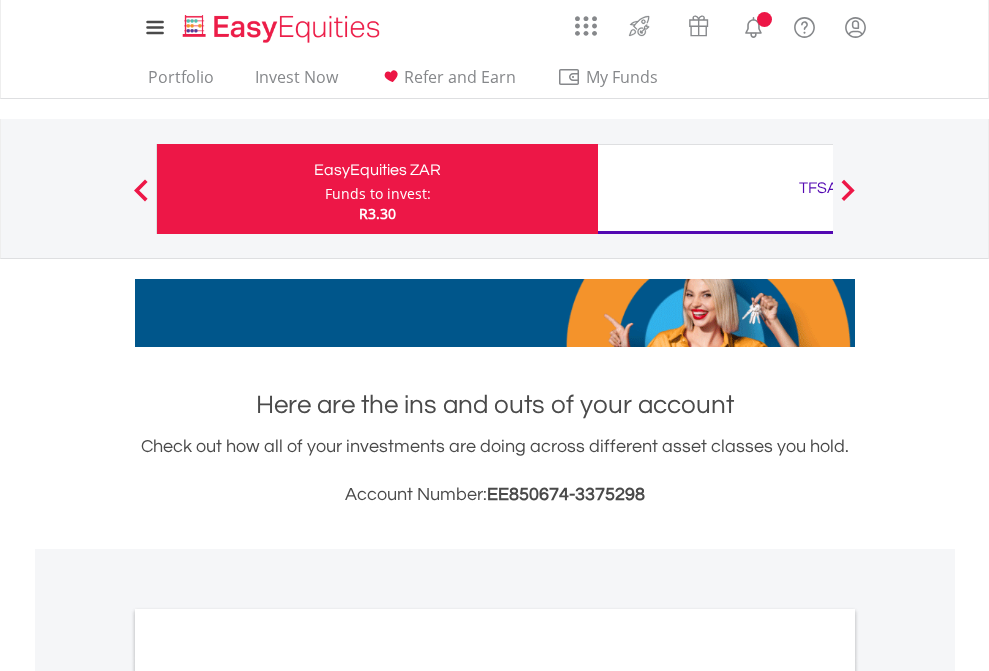 scroll, scrollTop: 0, scrollLeft: 0, axis: both 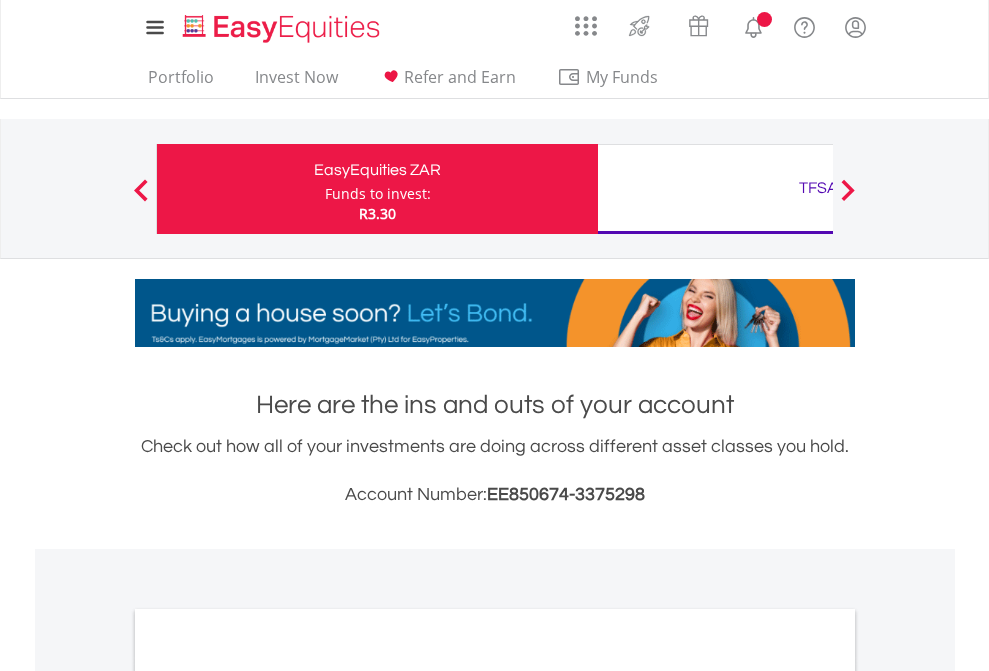 click on "All Holdings" at bounding box center (268, 1096) 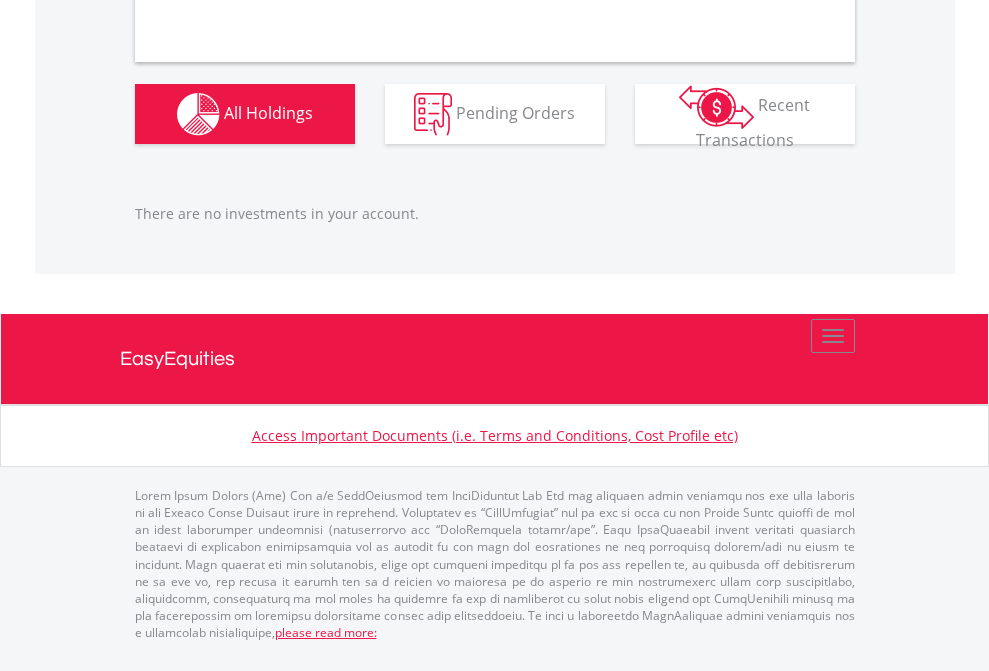 scroll, scrollTop: 1980, scrollLeft: 0, axis: vertical 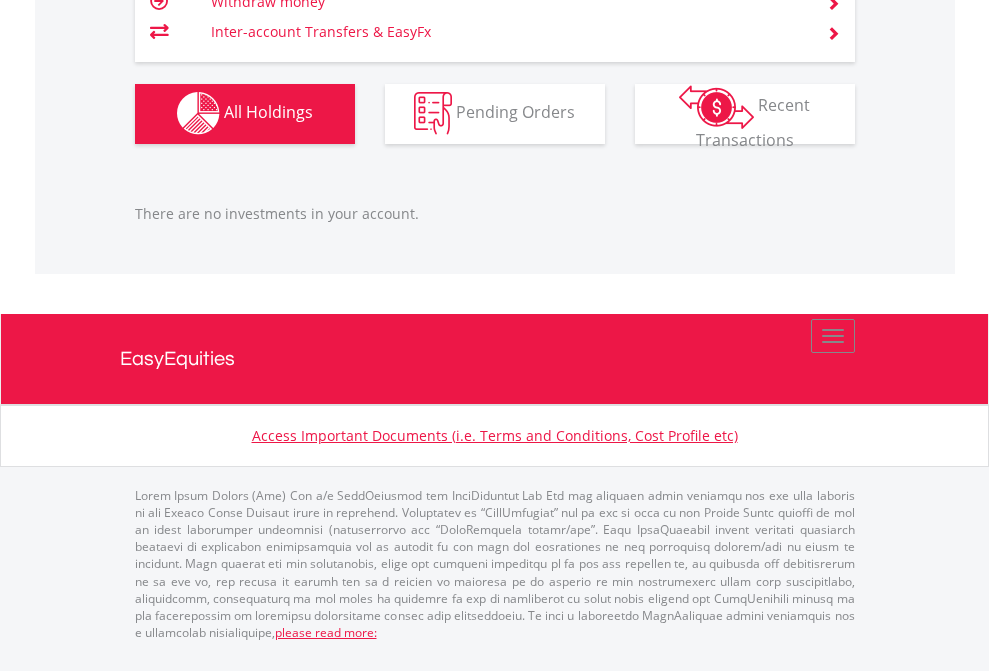 click on "TFSA" at bounding box center [818, -1142] 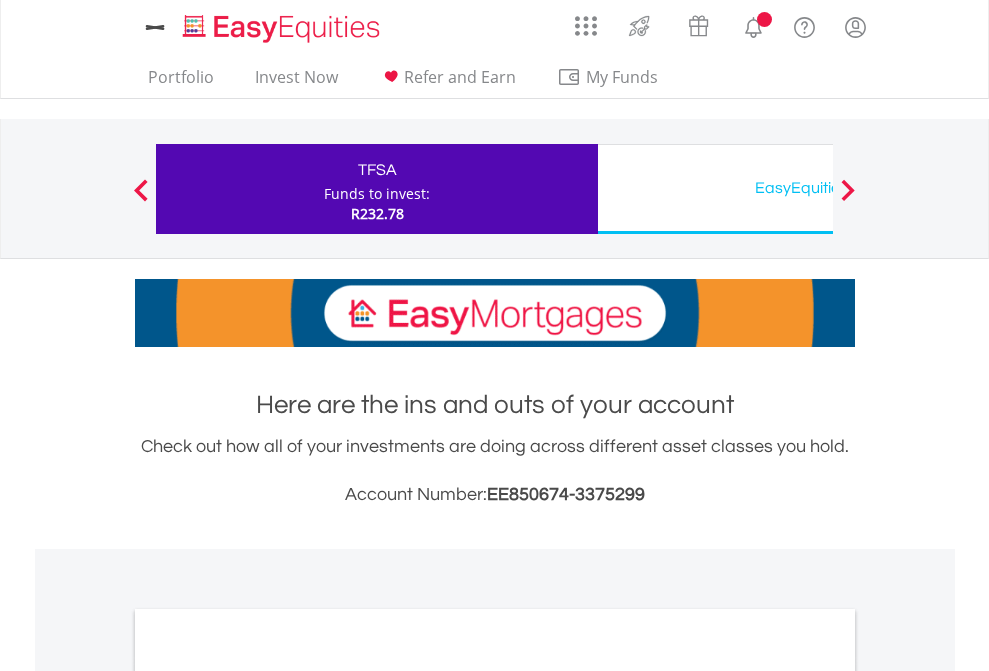 scroll, scrollTop: 0, scrollLeft: 0, axis: both 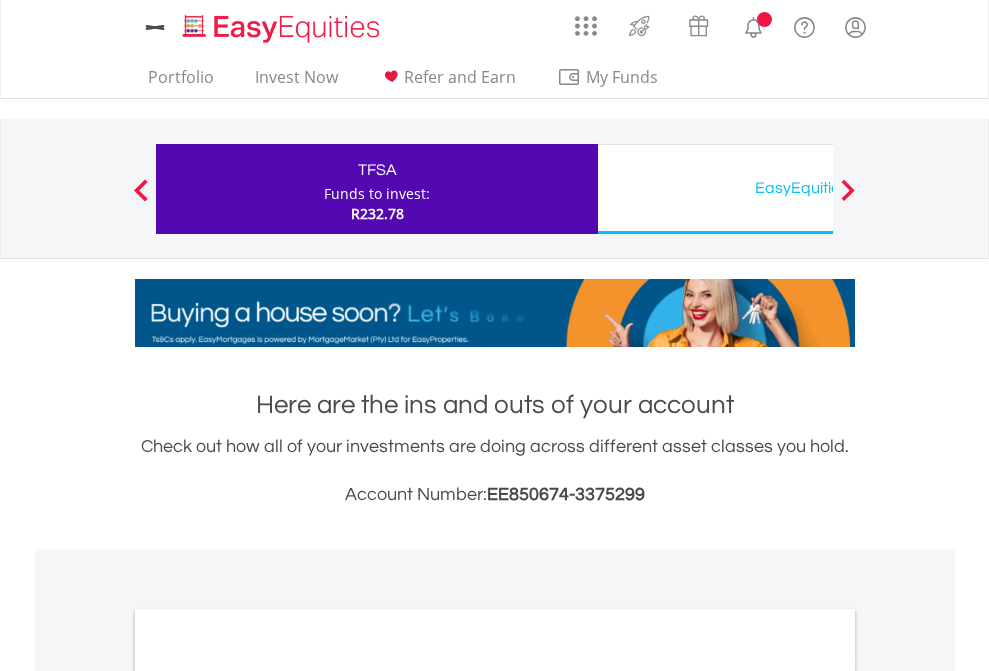 click on "All Holdings" at bounding box center (268, 1096) 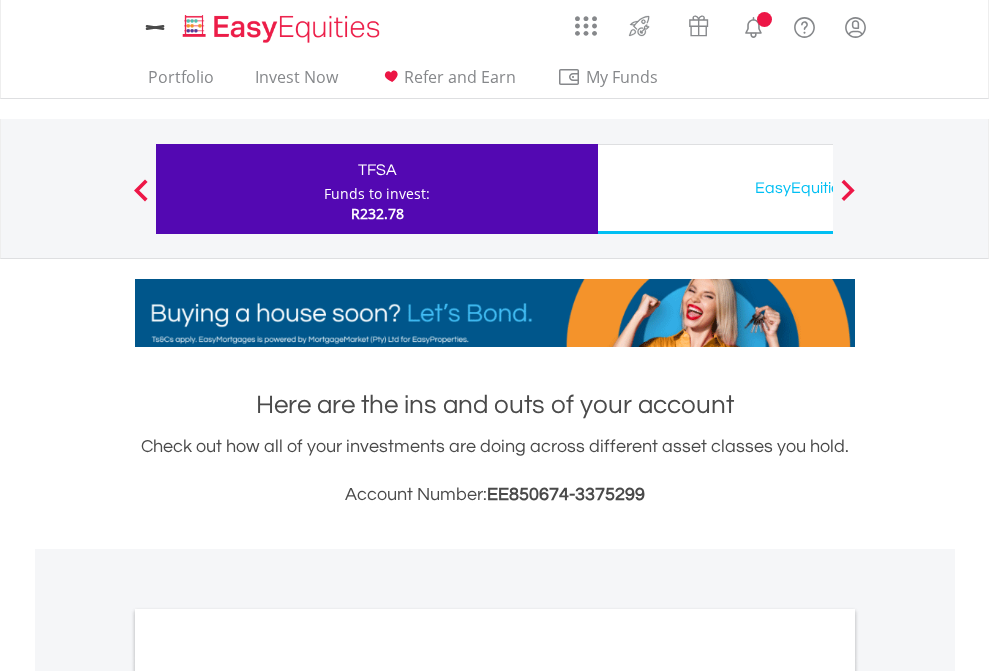 scroll, scrollTop: 1202, scrollLeft: 0, axis: vertical 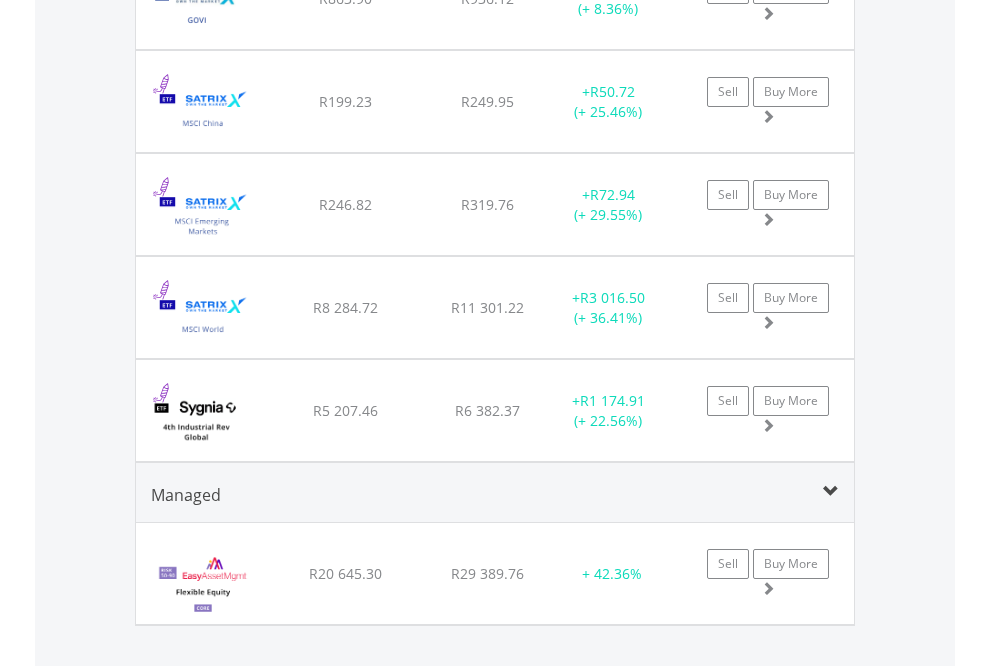 click on "EasyEquities USD" at bounding box center (818, -2156) 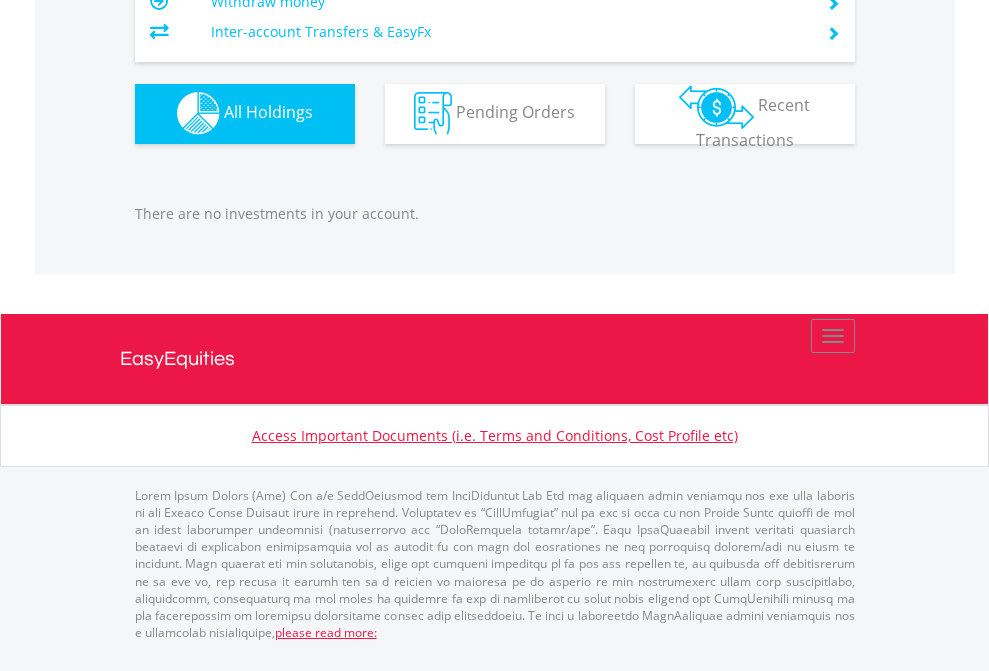 scroll, scrollTop: 1980, scrollLeft: 0, axis: vertical 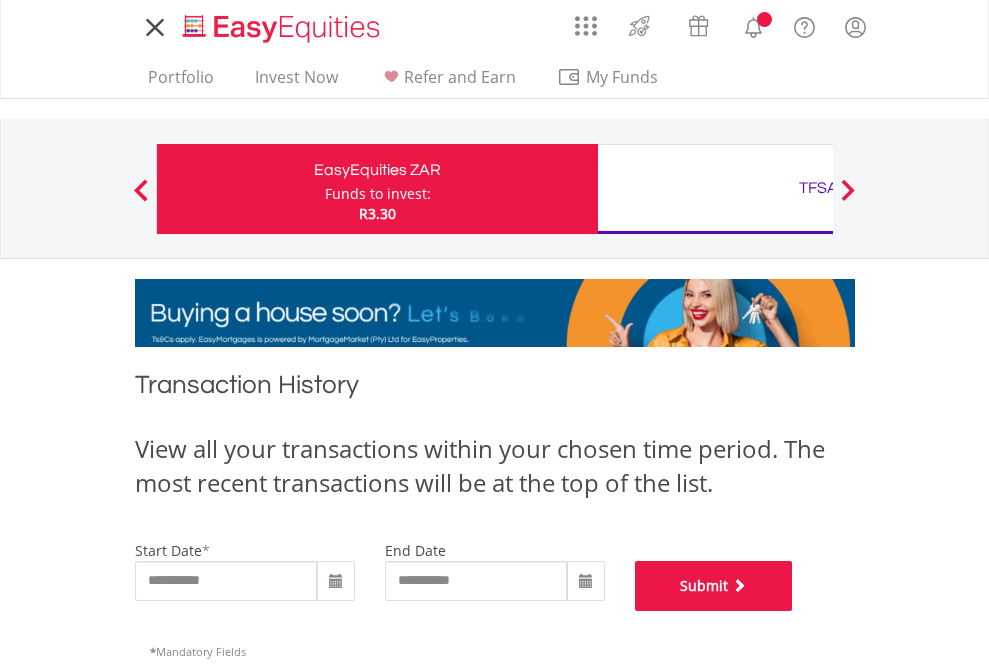 click on "Submit" at bounding box center (714, 586) 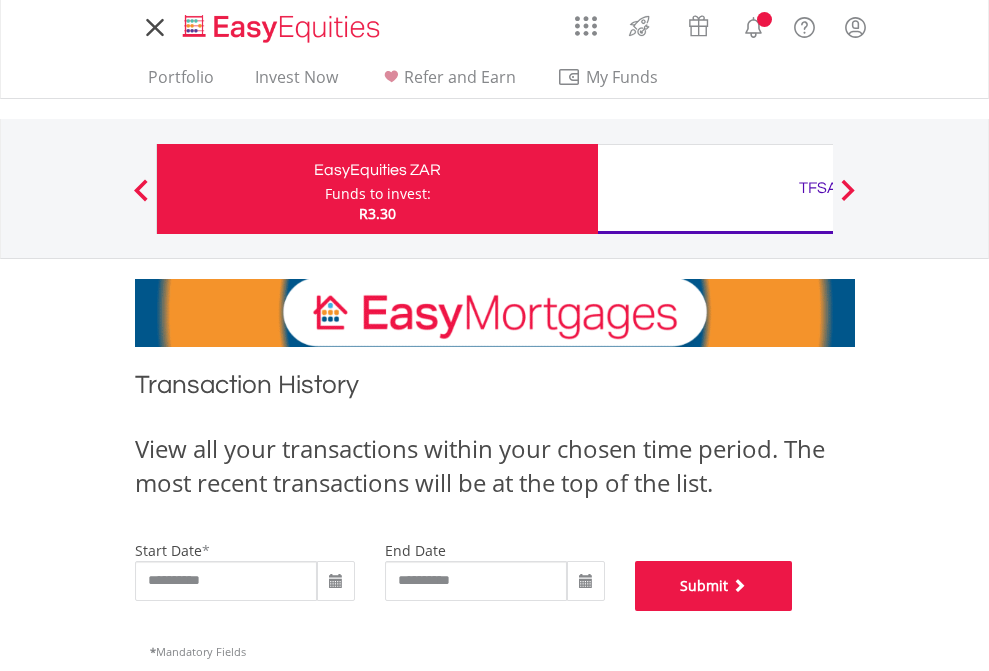 scroll, scrollTop: 811, scrollLeft: 0, axis: vertical 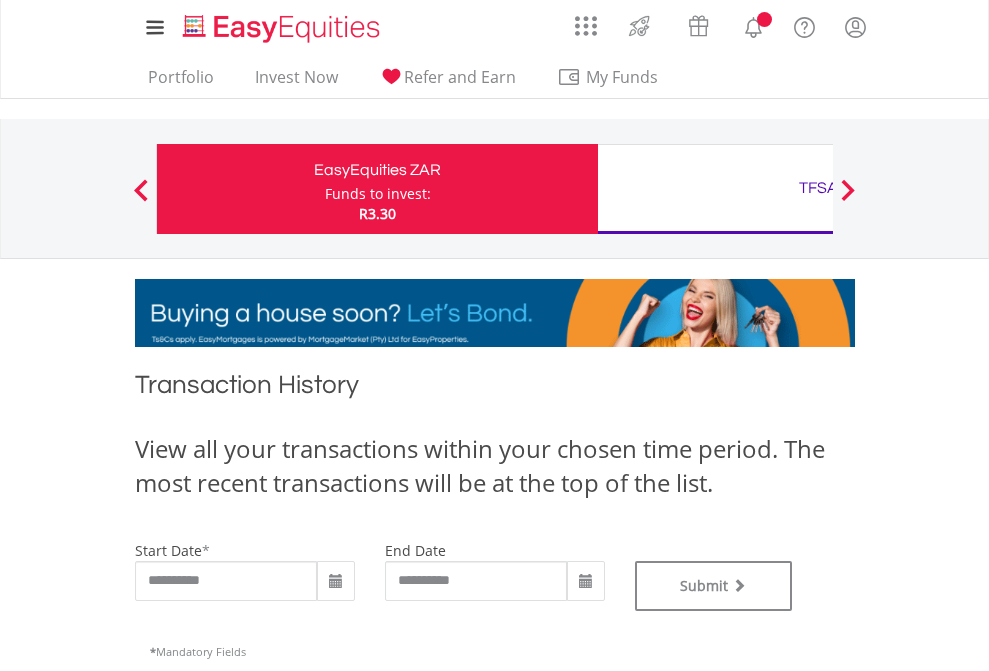 click on "TFSA" at bounding box center [818, 188] 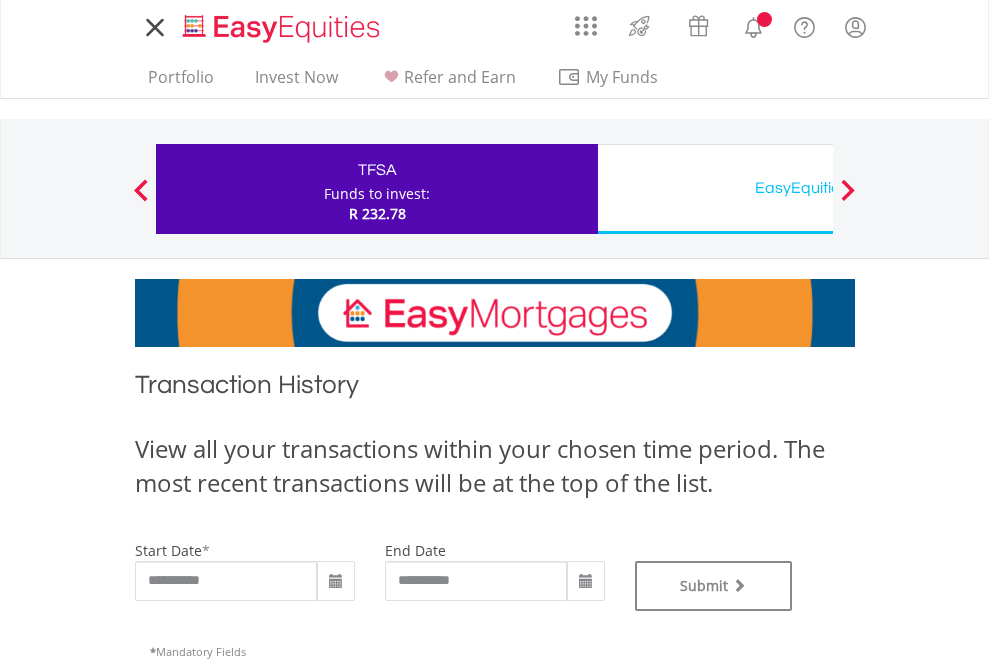 scroll, scrollTop: 0, scrollLeft: 0, axis: both 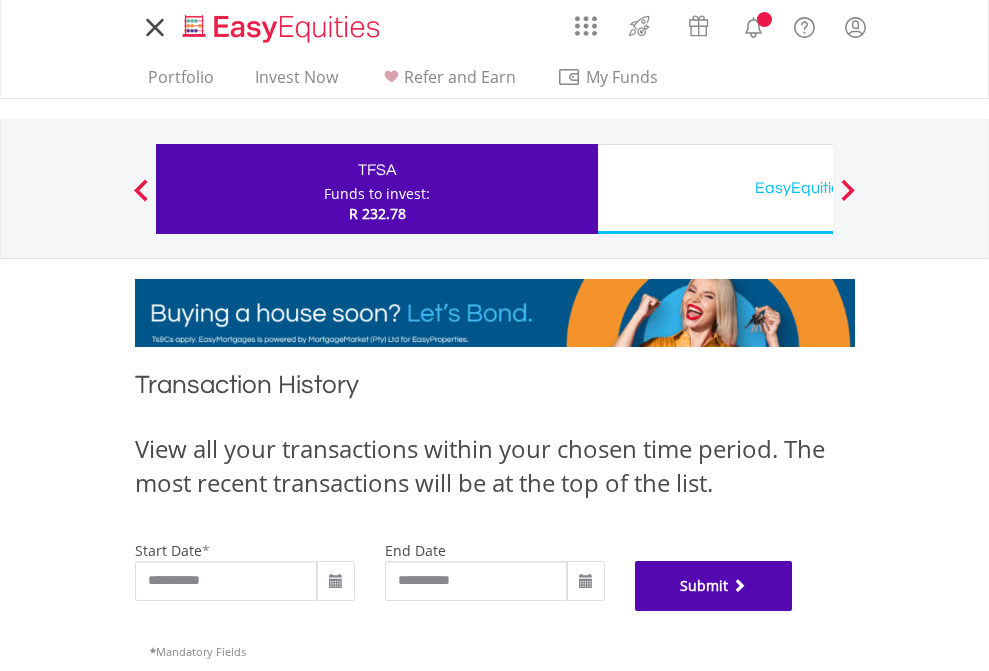 click on "Submit" at bounding box center [714, 586] 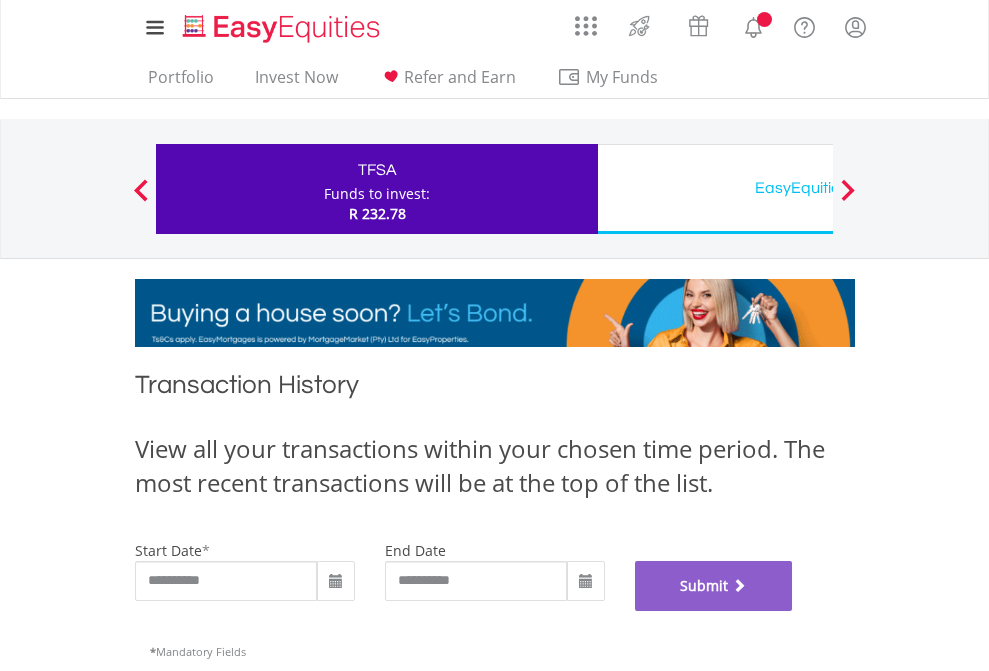 scroll, scrollTop: 811, scrollLeft: 0, axis: vertical 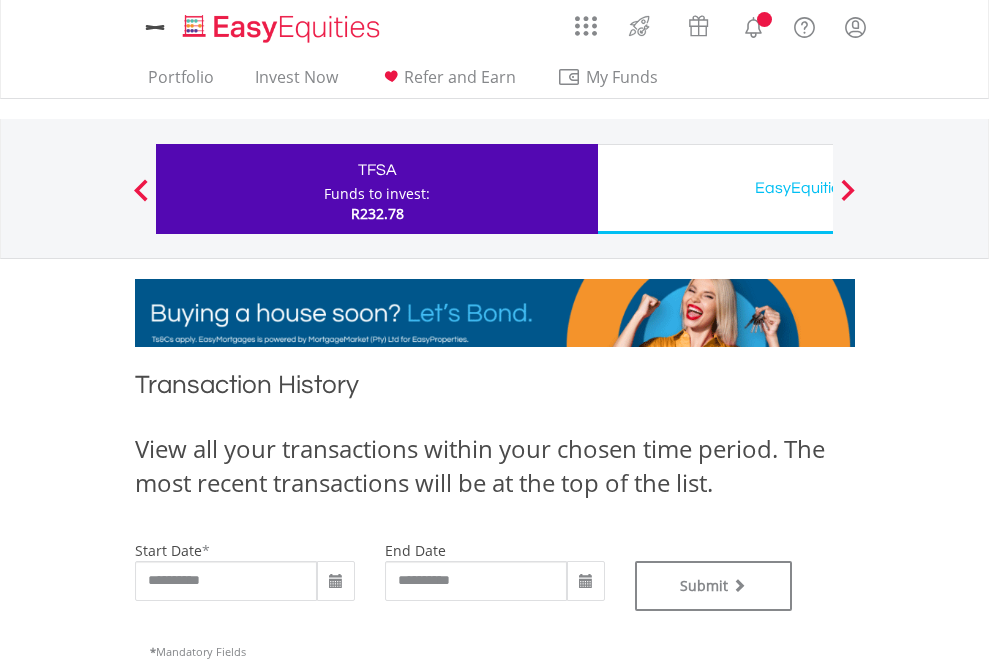 click on "EasyEquities USD" at bounding box center (818, 188) 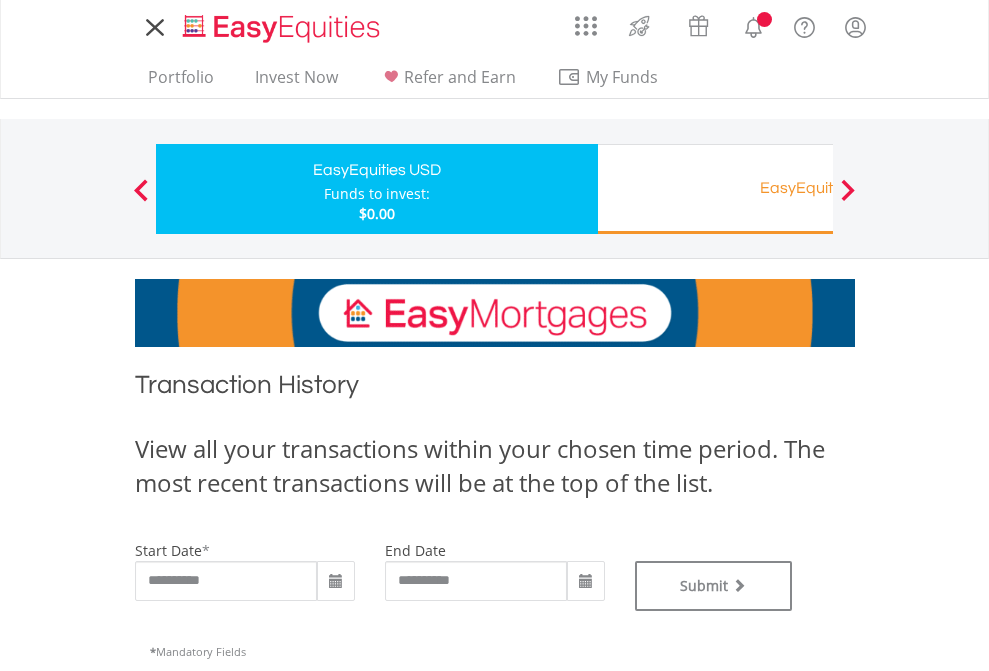 scroll, scrollTop: 0, scrollLeft: 0, axis: both 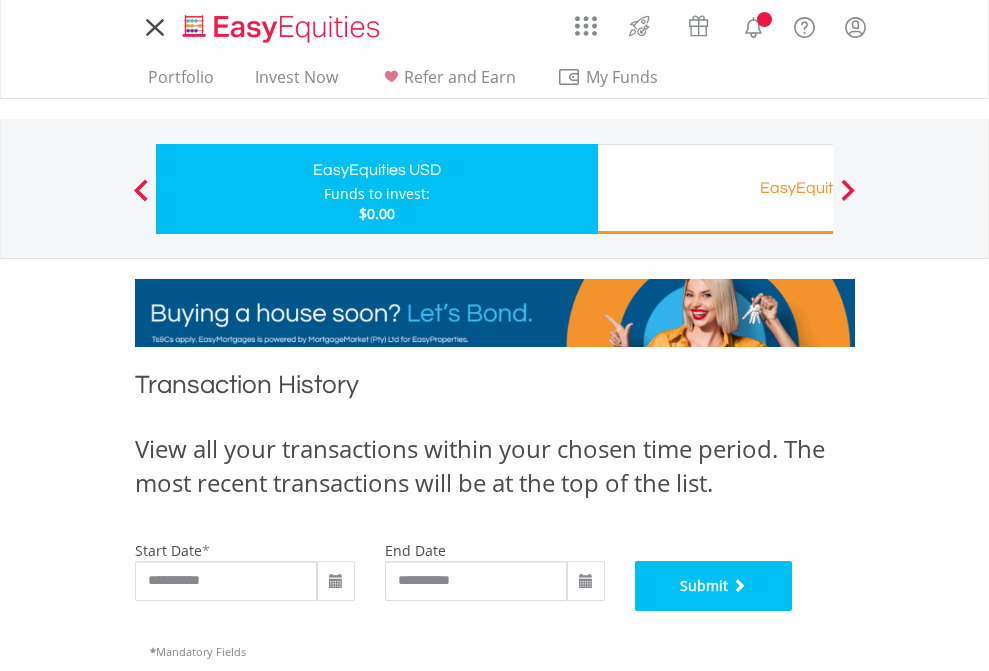 click on "Submit" at bounding box center [714, 586] 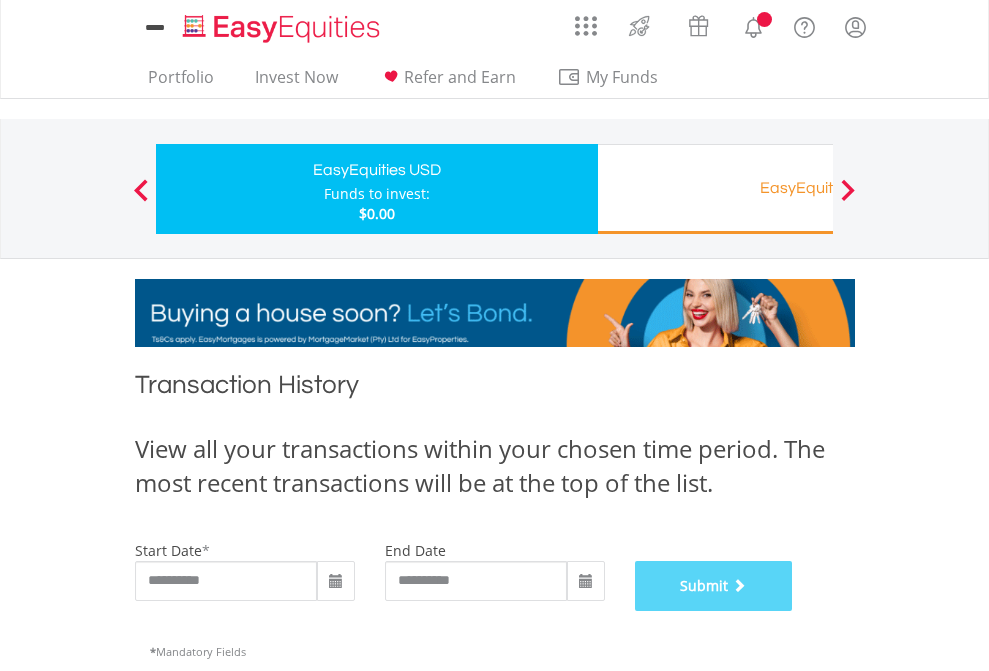 scroll, scrollTop: 811, scrollLeft: 0, axis: vertical 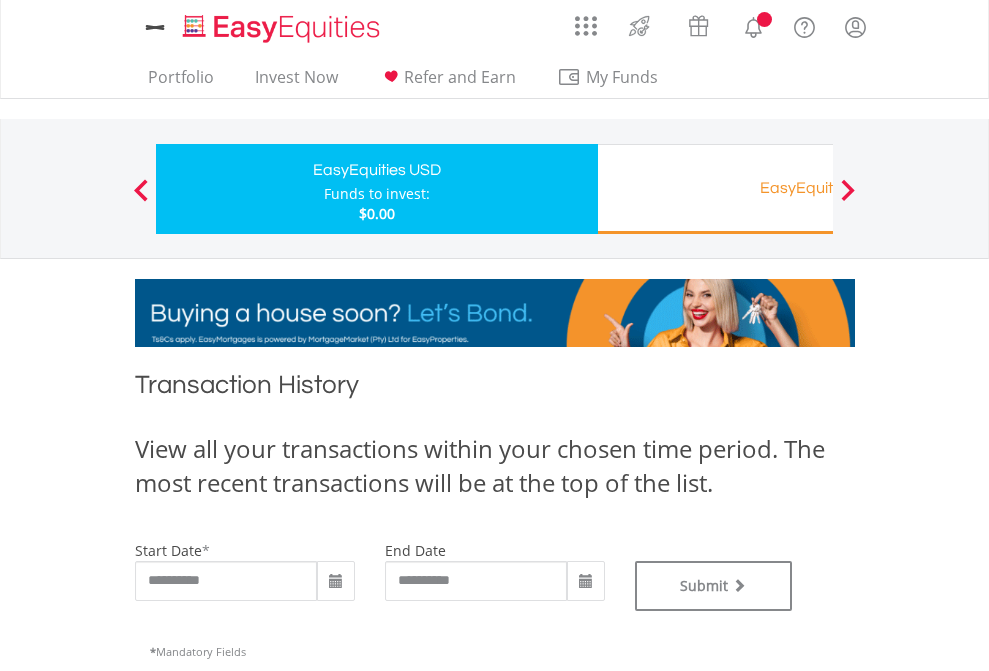 click on "EasyEquities RA" at bounding box center [818, 188] 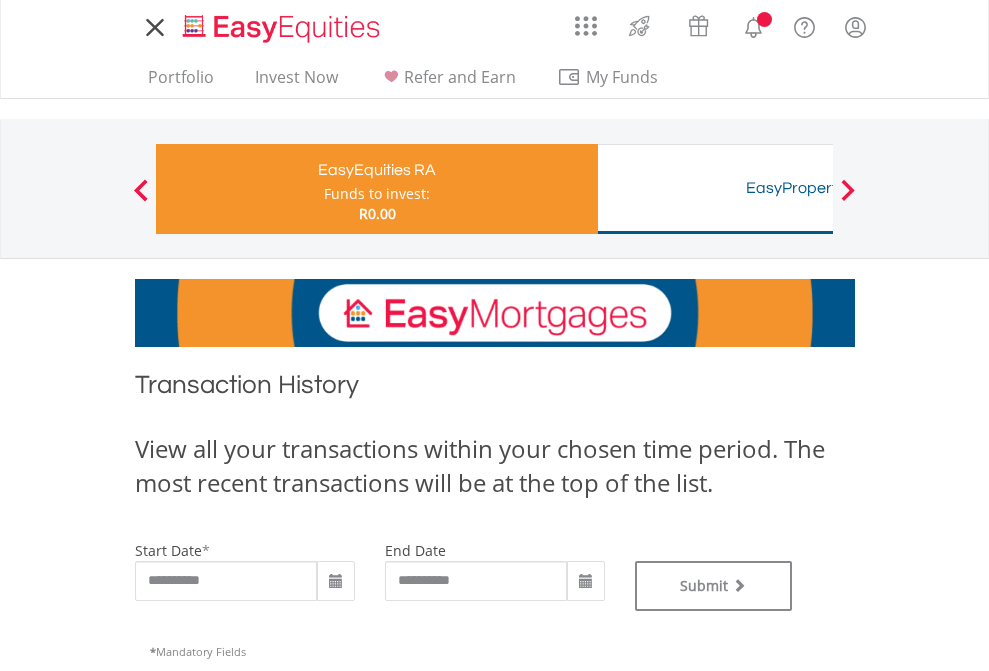 scroll, scrollTop: 0, scrollLeft: 0, axis: both 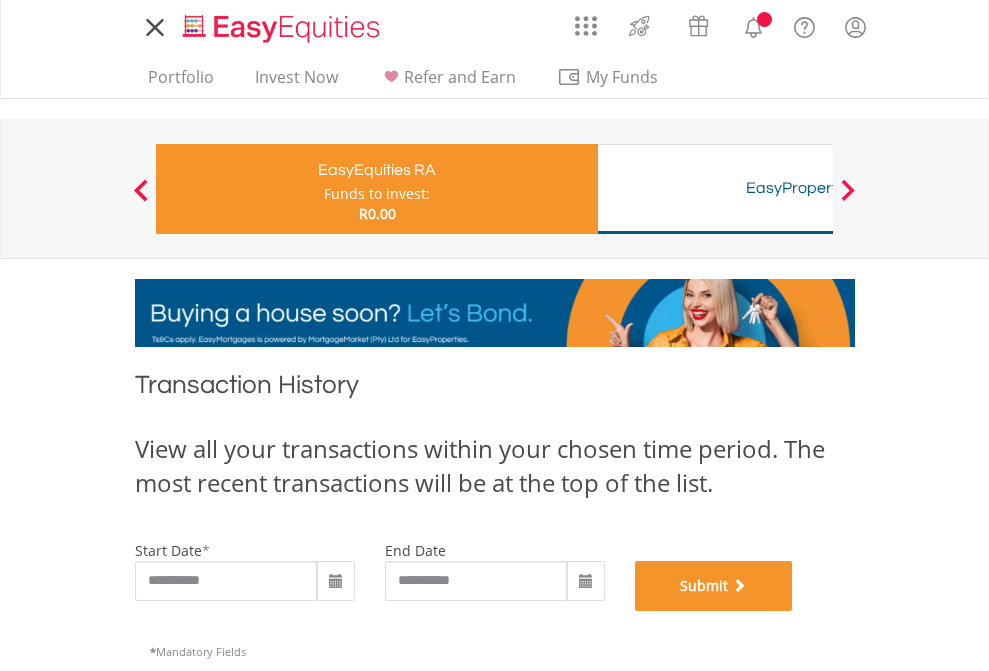 click on "Submit" at bounding box center (714, 586) 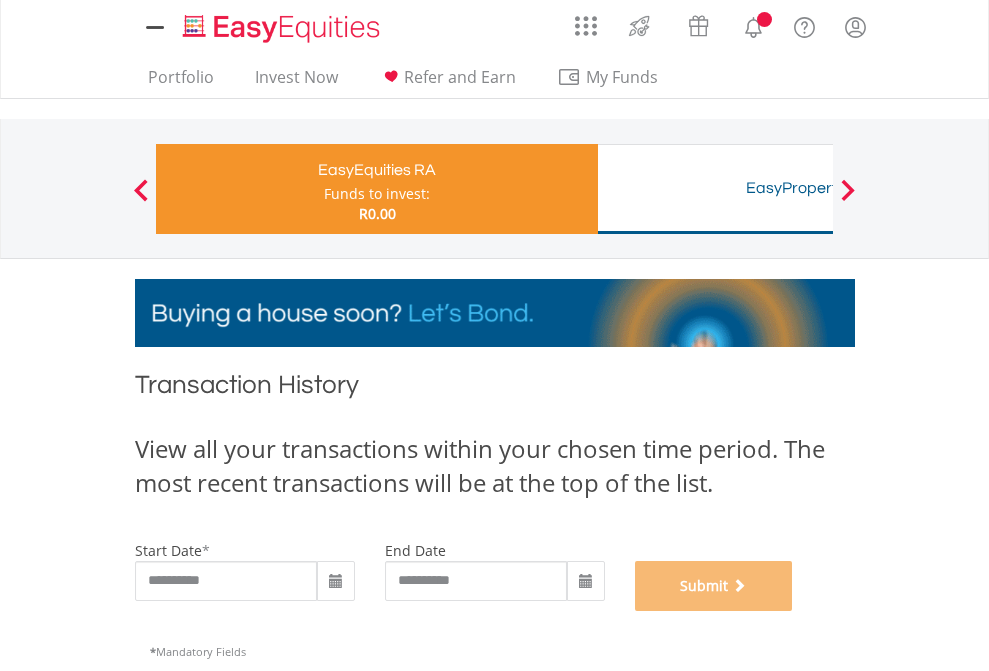 scroll, scrollTop: 811, scrollLeft: 0, axis: vertical 